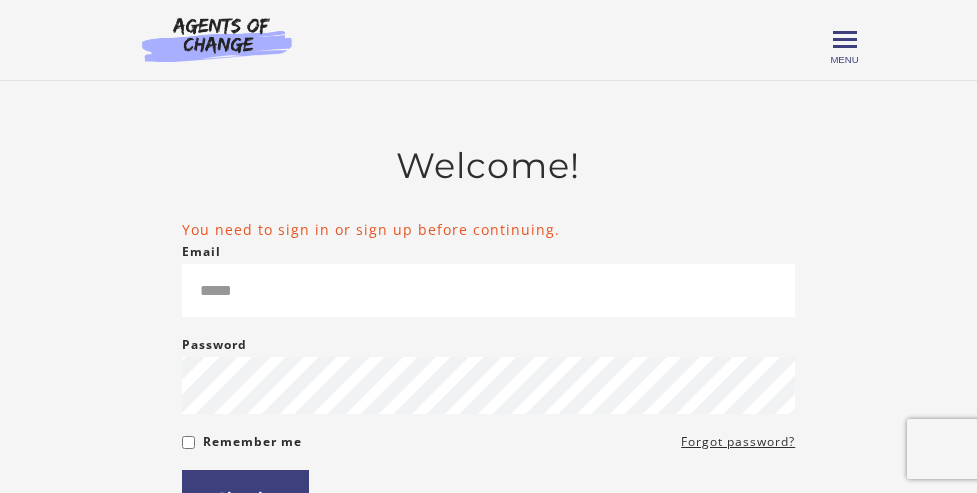 scroll, scrollTop: 0, scrollLeft: 0, axis: both 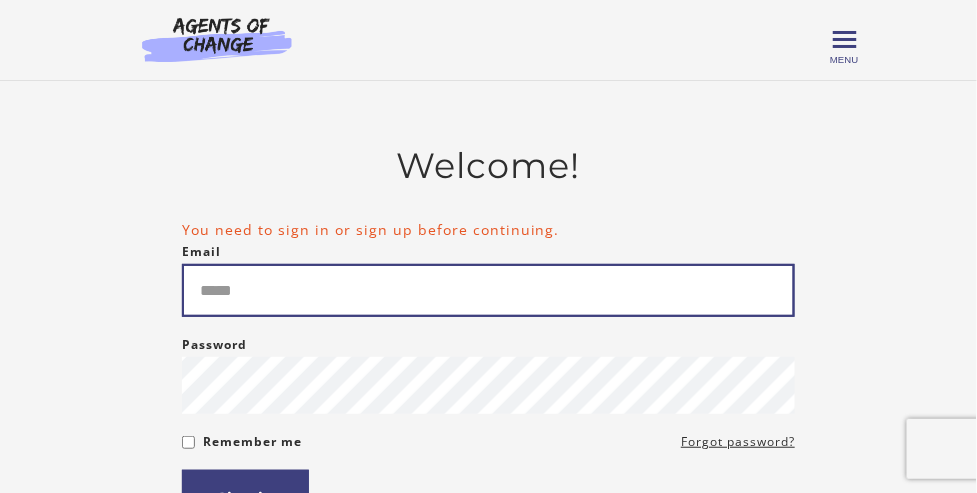 click on "Email" at bounding box center [488, 290] 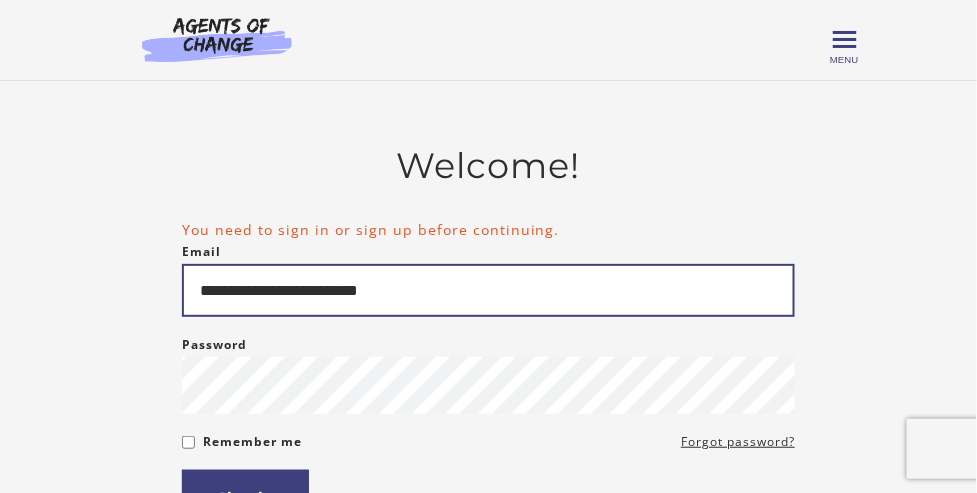 type on "**********" 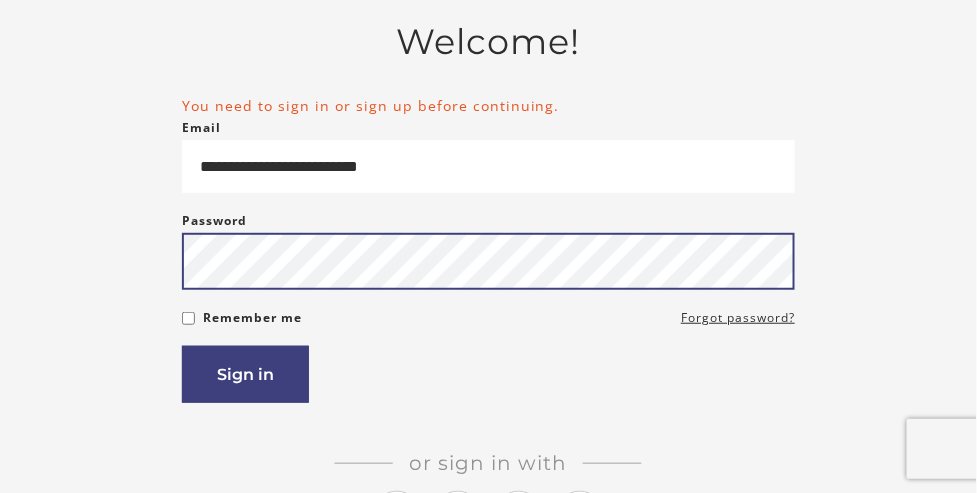 scroll, scrollTop: 133, scrollLeft: 0, axis: vertical 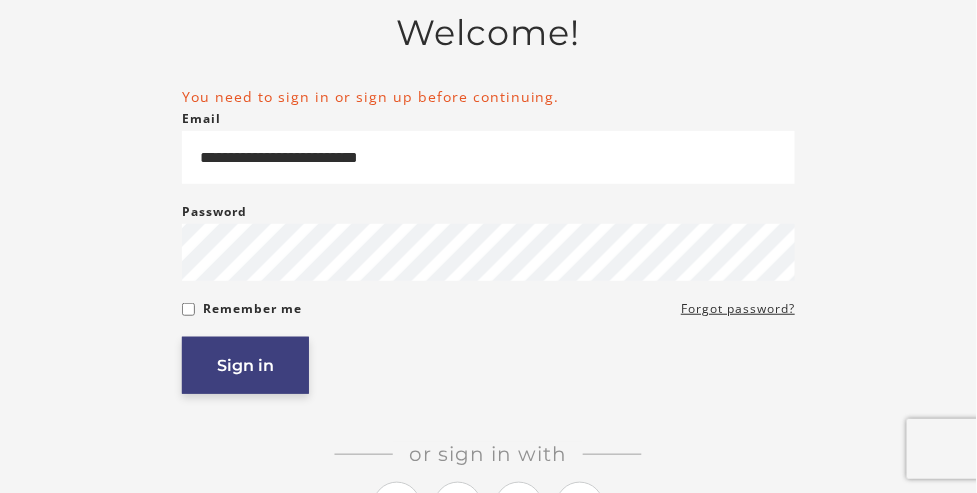 click on "Sign in" at bounding box center [245, 365] 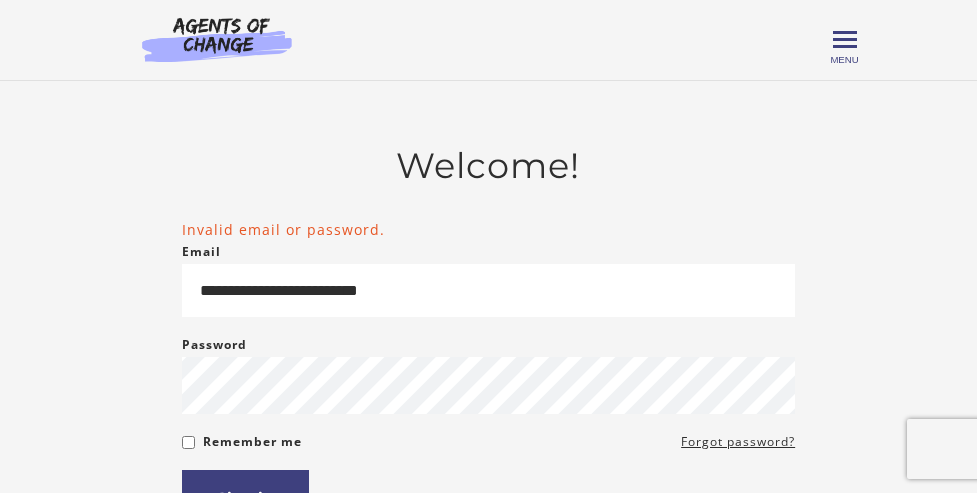 scroll, scrollTop: 0, scrollLeft: 0, axis: both 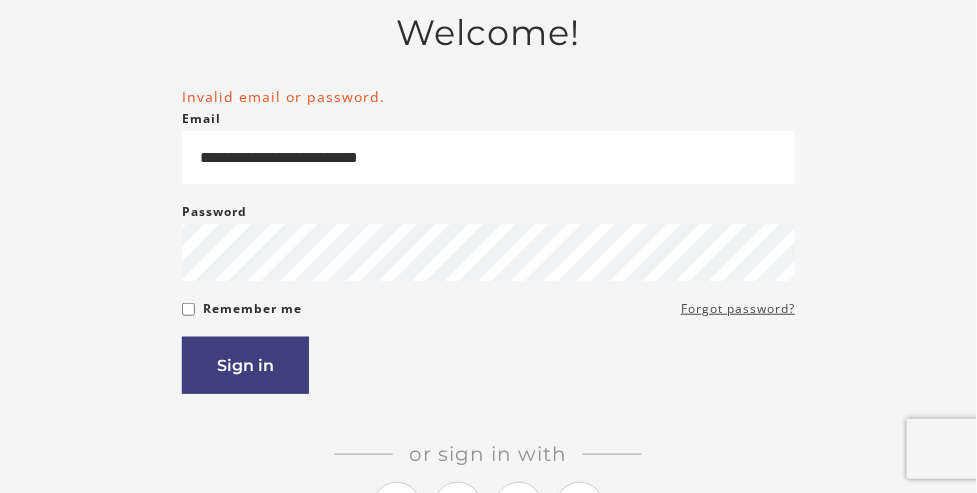click on "Forgot password?" at bounding box center [738, 309] 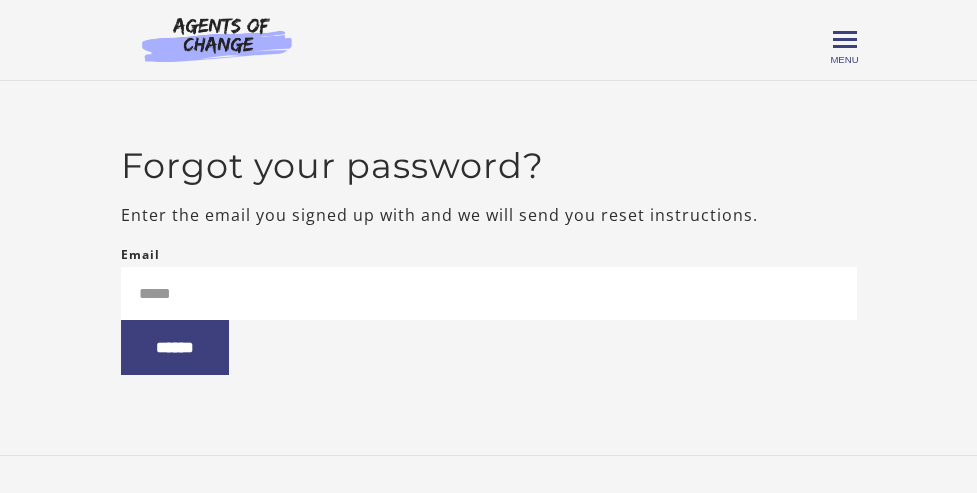 scroll, scrollTop: 0, scrollLeft: 0, axis: both 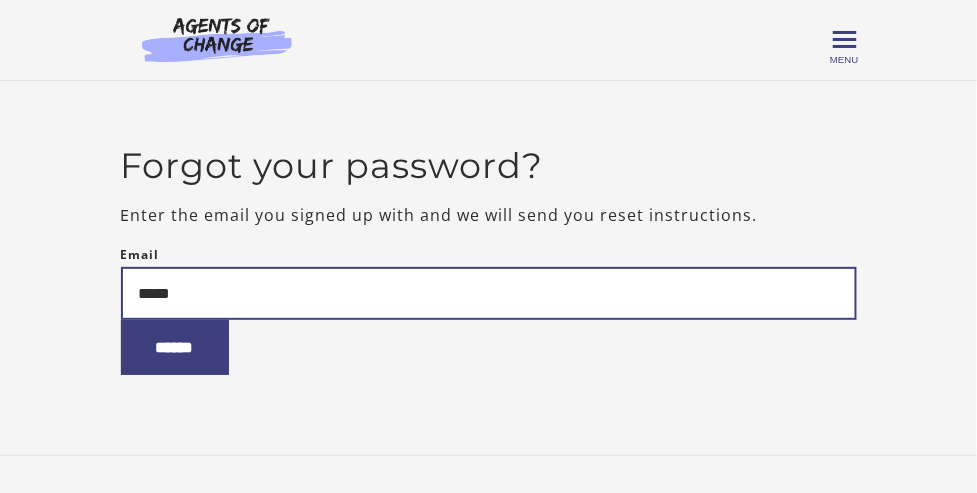 type on "**********" 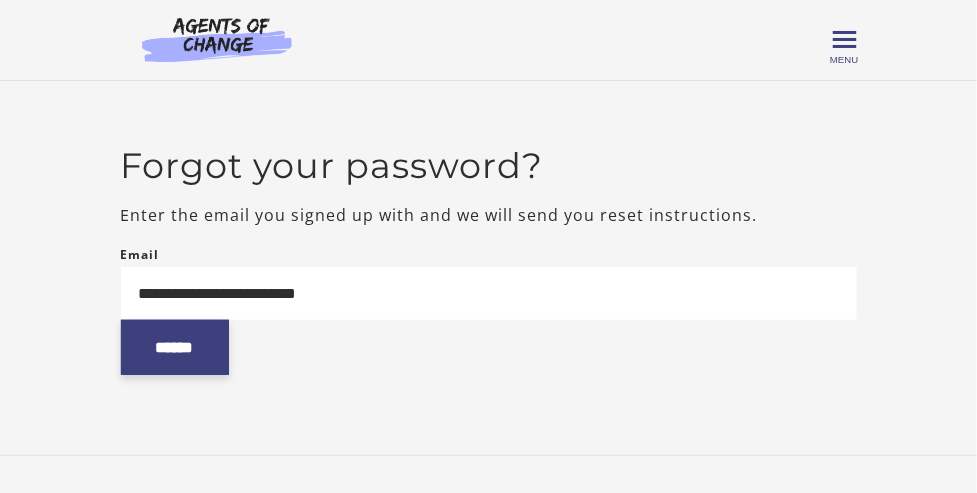 click on "******" at bounding box center (175, 347) 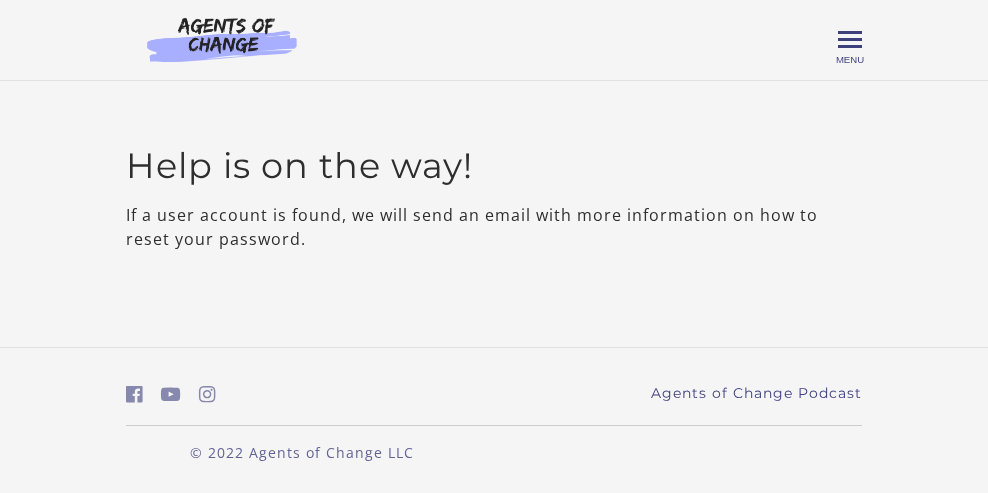 scroll, scrollTop: 0, scrollLeft: 0, axis: both 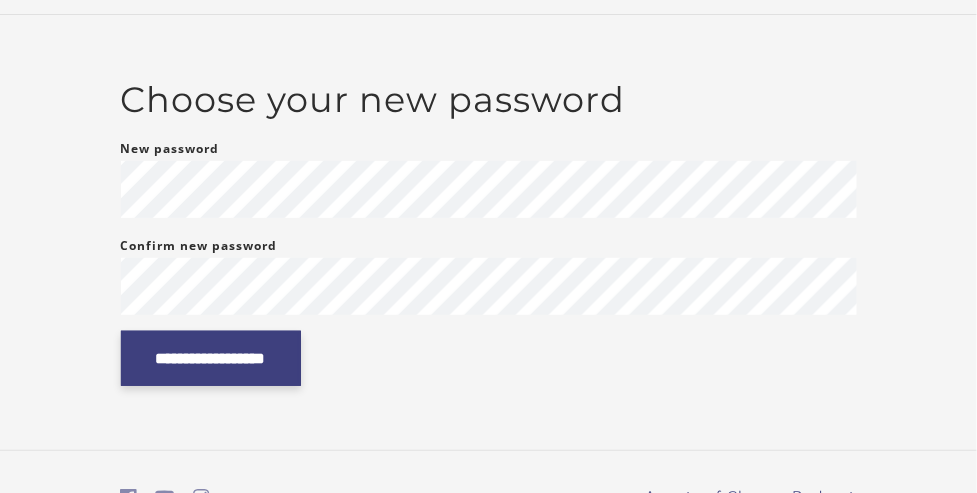 click on "**********" at bounding box center [211, 358] 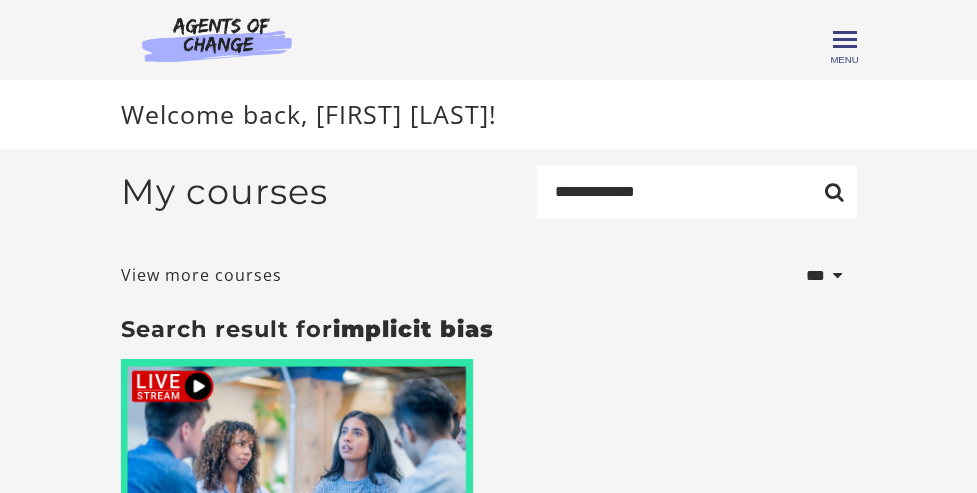 scroll, scrollTop: 0, scrollLeft: 0, axis: both 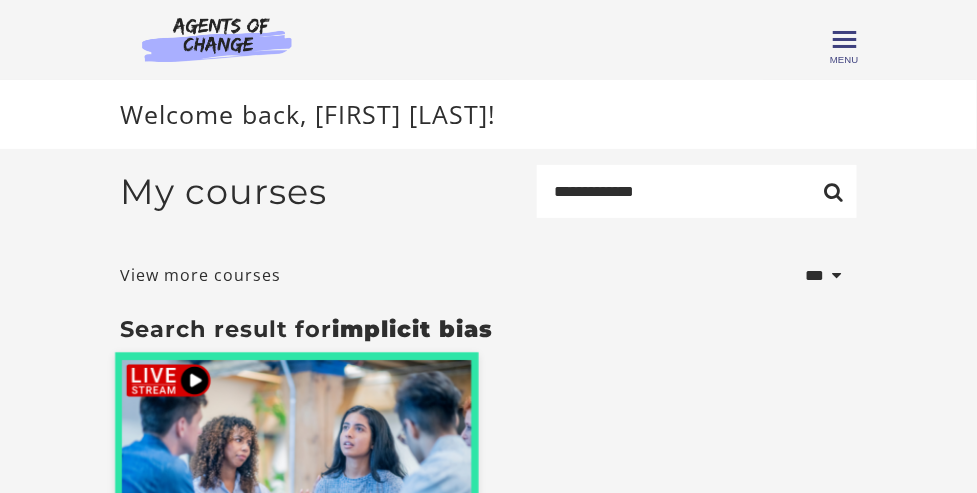 click at bounding box center [297, 455] 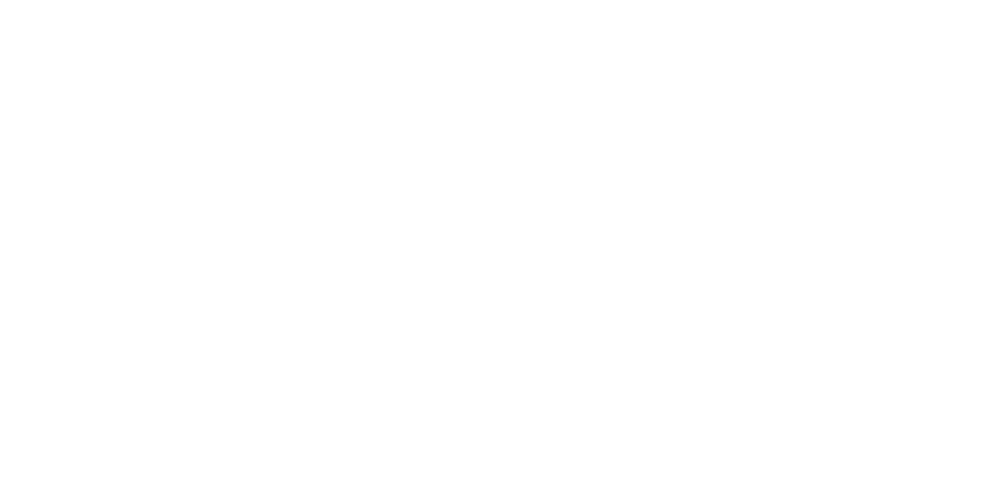 scroll, scrollTop: 0, scrollLeft: 0, axis: both 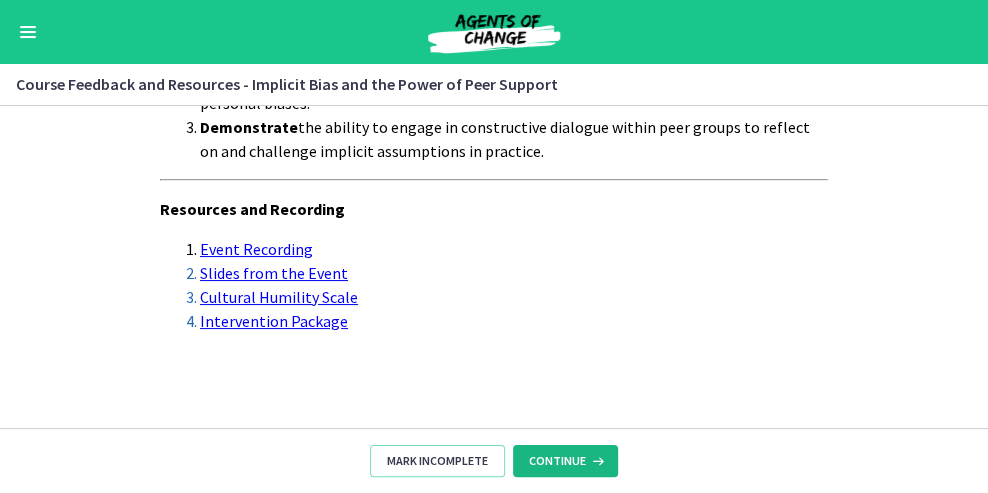 click on "Continue" at bounding box center (557, 461) 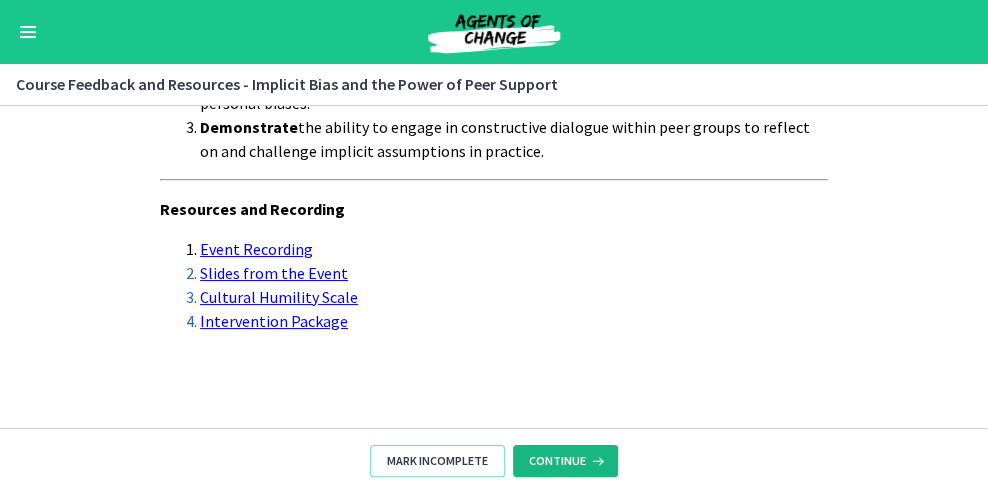 click on "Continue" at bounding box center [557, 461] 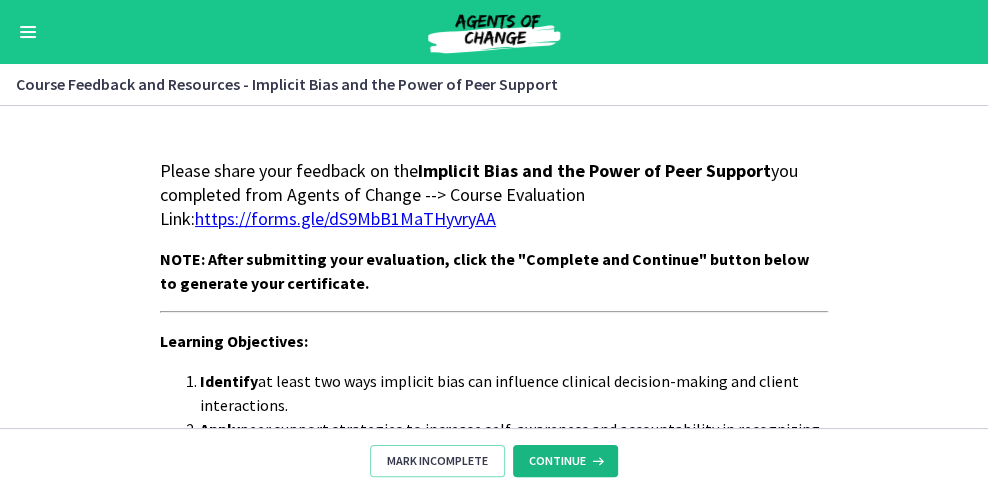 scroll, scrollTop: 0, scrollLeft: 0, axis: both 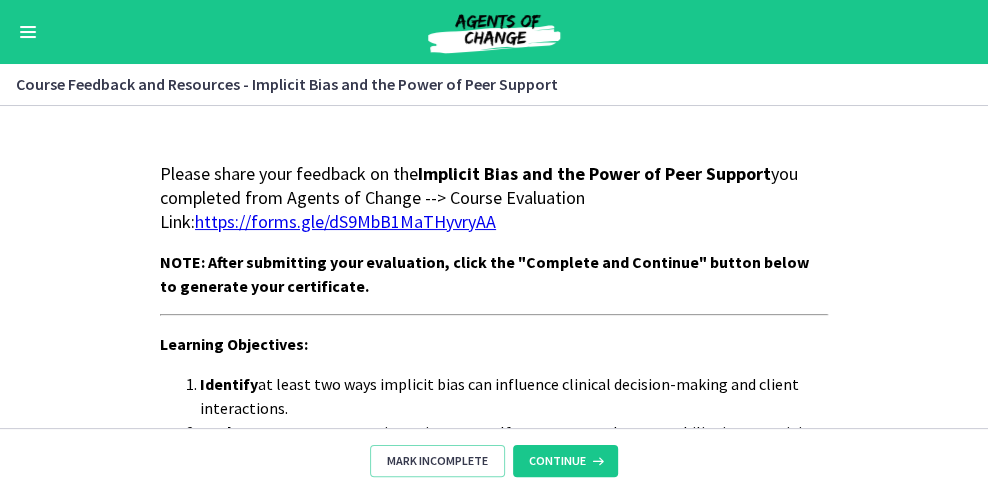 click on "https://forms.gle/dS9MbB1MaTHyvryAA" at bounding box center (345, 221) 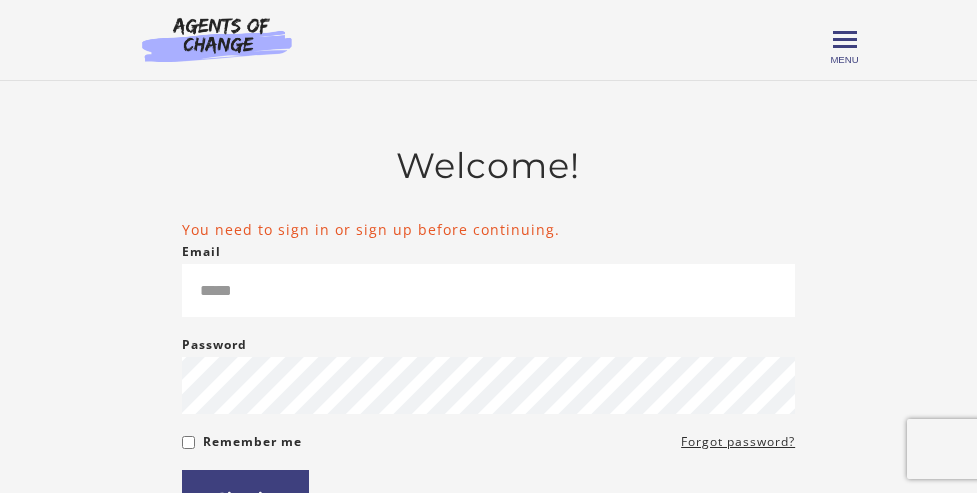 scroll, scrollTop: 0, scrollLeft: 0, axis: both 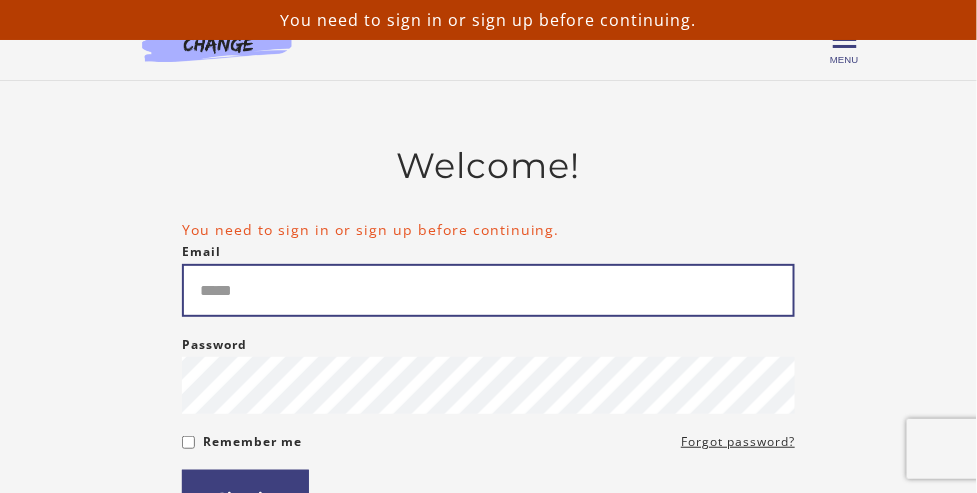 type on "**********" 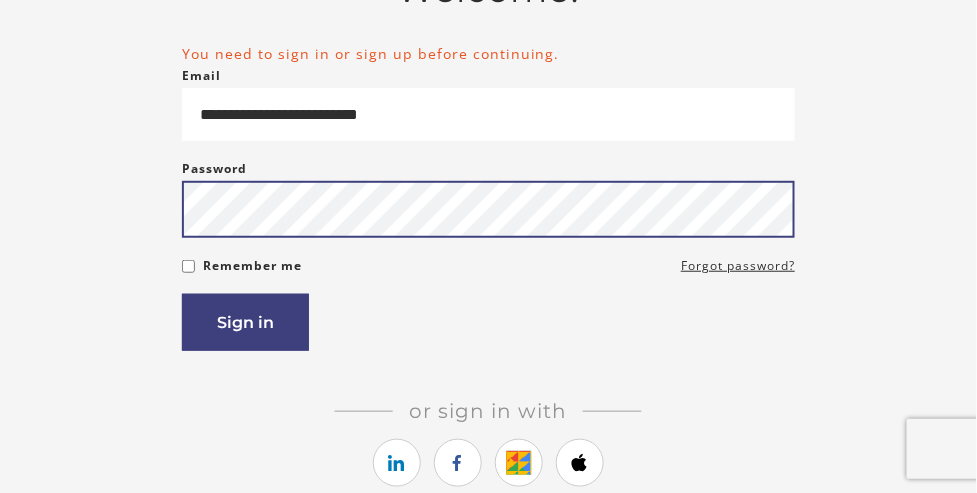 scroll, scrollTop: 200, scrollLeft: 0, axis: vertical 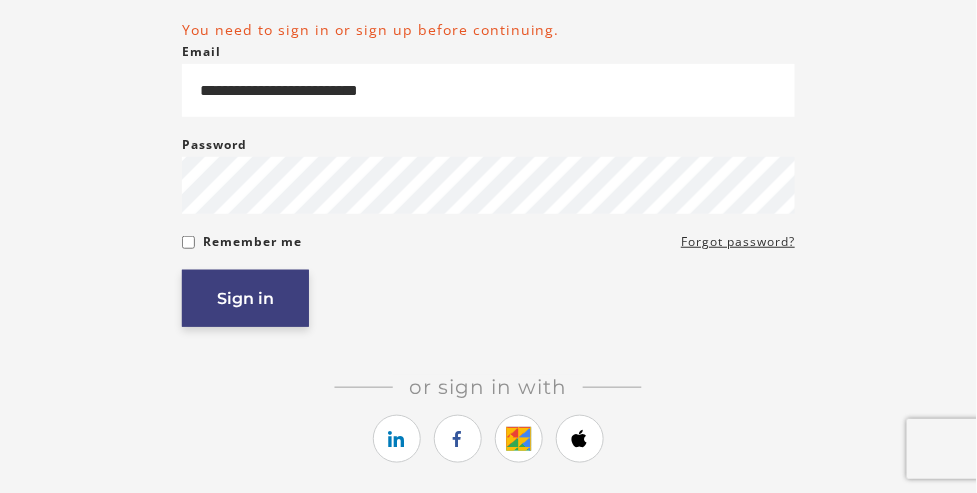 click on "Sign in" at bounding box center [245, 298] 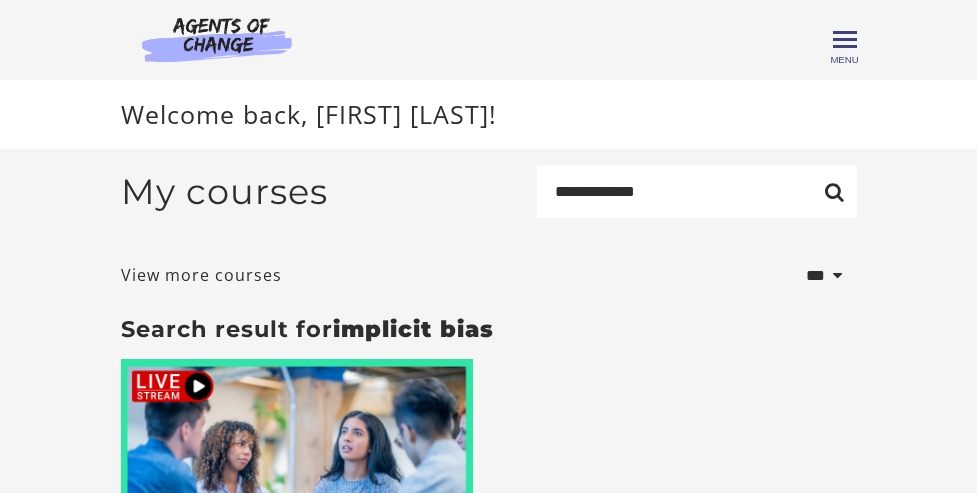 scroll, scrollTop: 0, scrollLeft: 0, axis: both 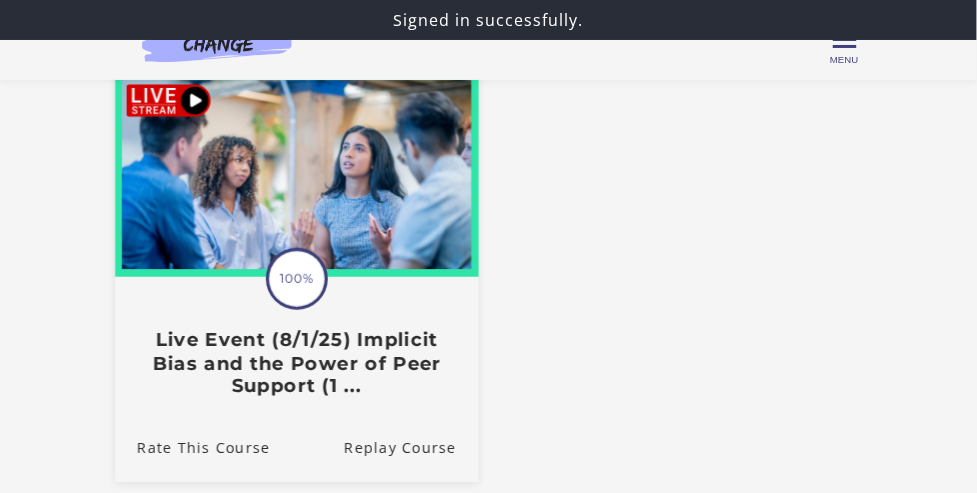 click at bounding box center [297, 175] 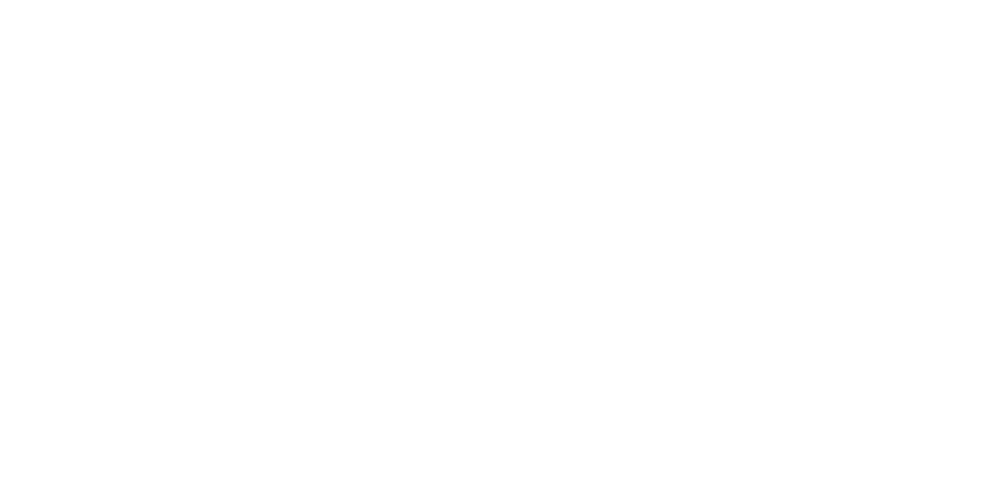 scroll, scrollTop: 0, scrollLeft: 0, axis: both 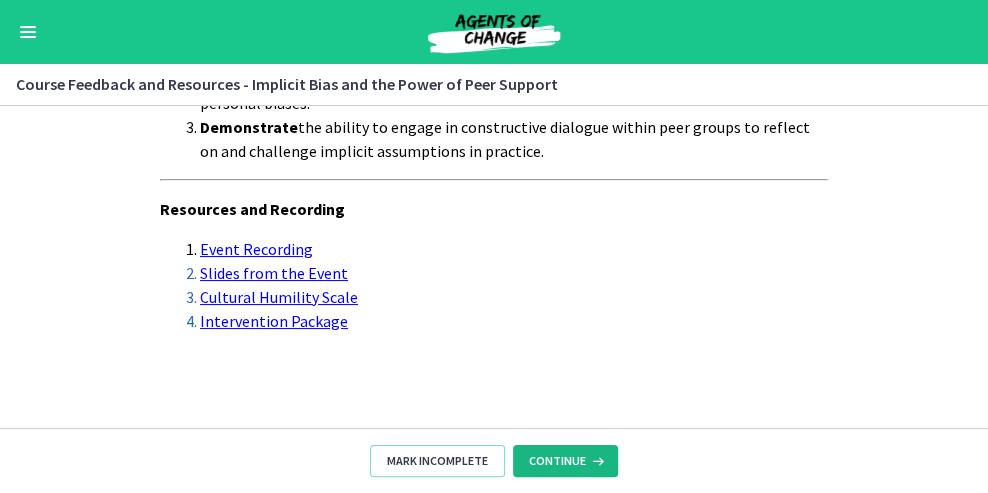 click on "Continue" at bounding box center (557, 461) 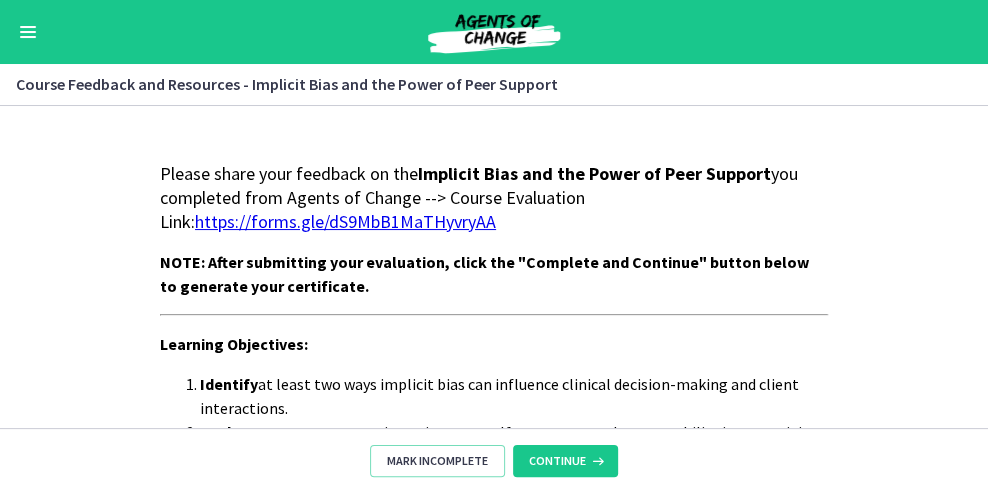 click at bounding box center (28, 32) 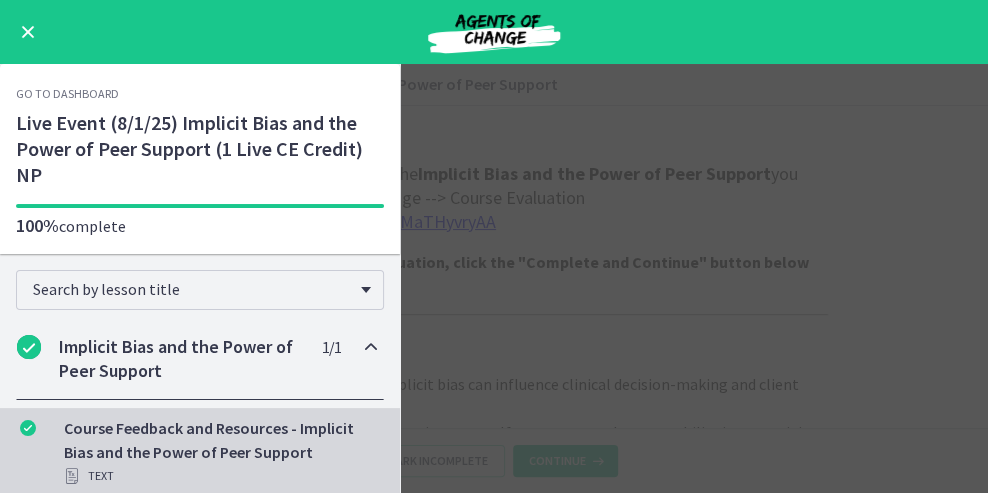 click on "Course Feedback and Resources - Implicit Bias and the Power of Peer Support
Text" at bounding box center (220, 452) 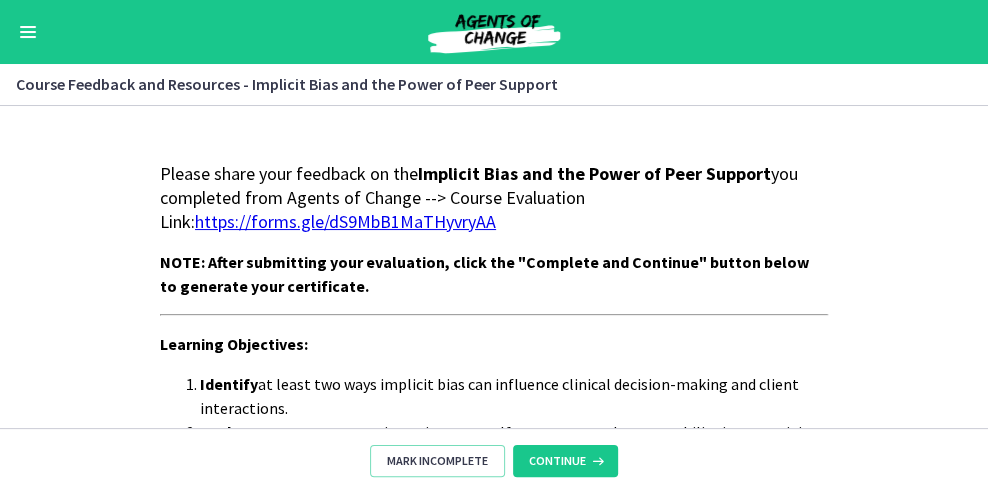 click at bounding box center (28, 27) 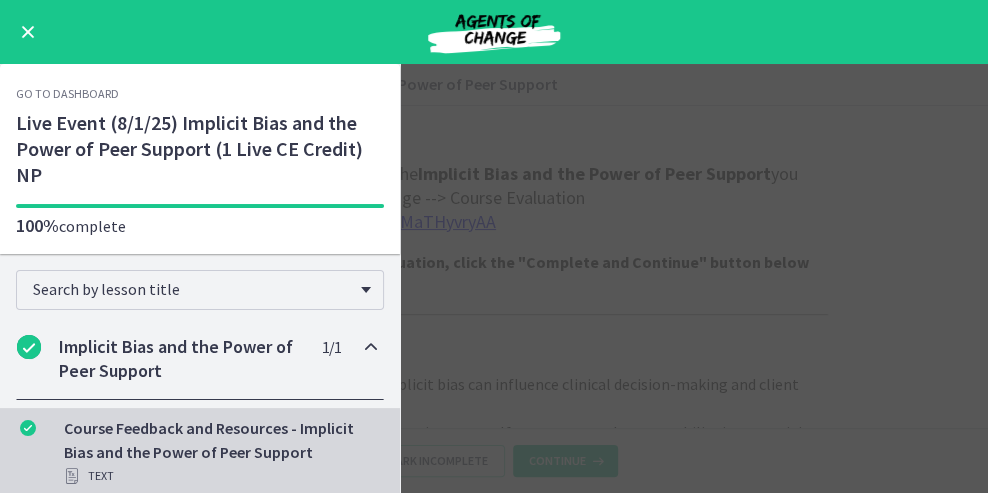 scroll, scrollTop: 0, scrollLeft: 0, axis: both 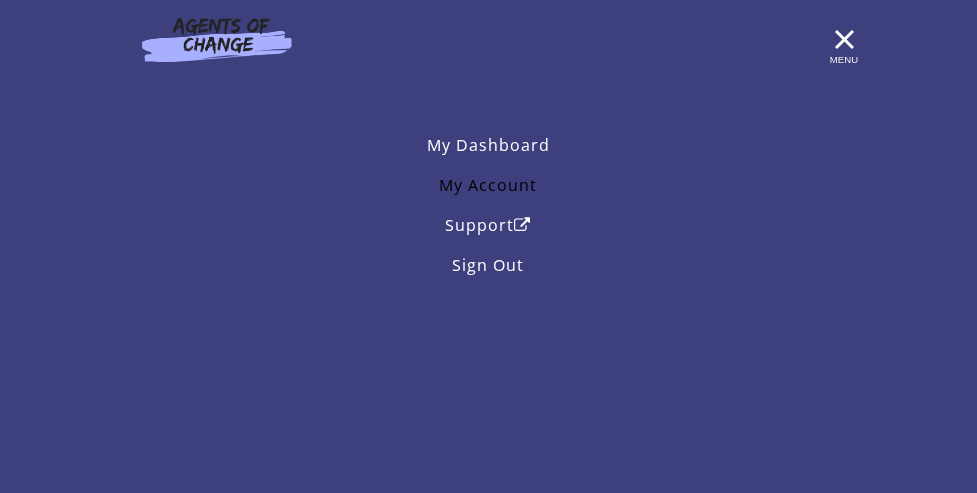 click on "My Account" at bounding box center [489, 185] 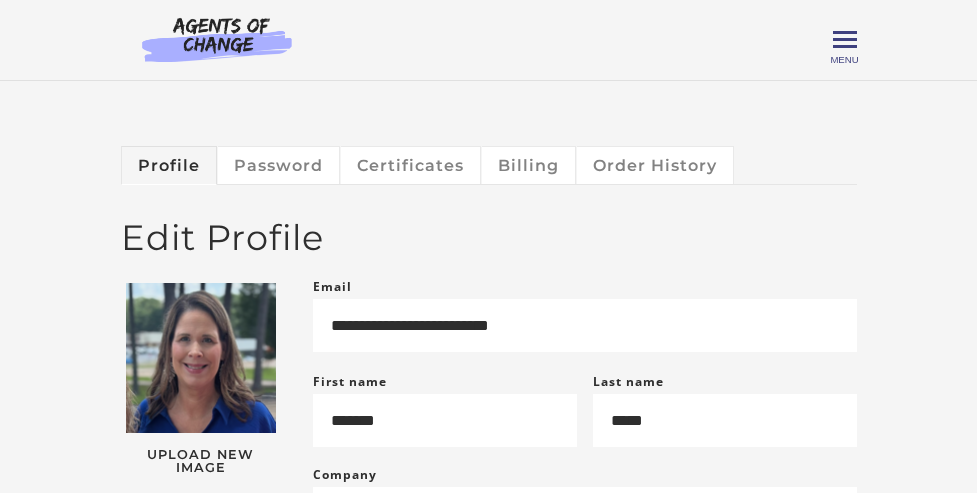 scroll, scrollTop: 0, scrollLeft: 0, axis: both 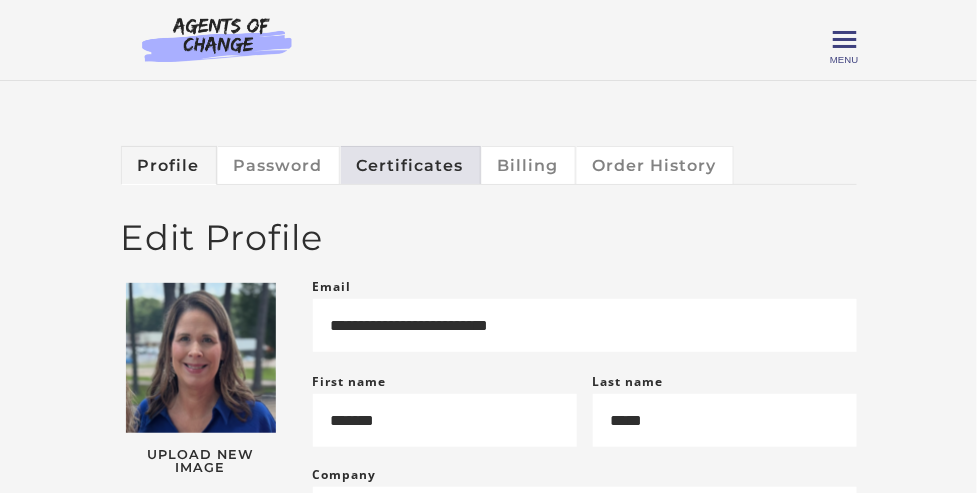 click on "Certificates" at bounding box center [411, 165] 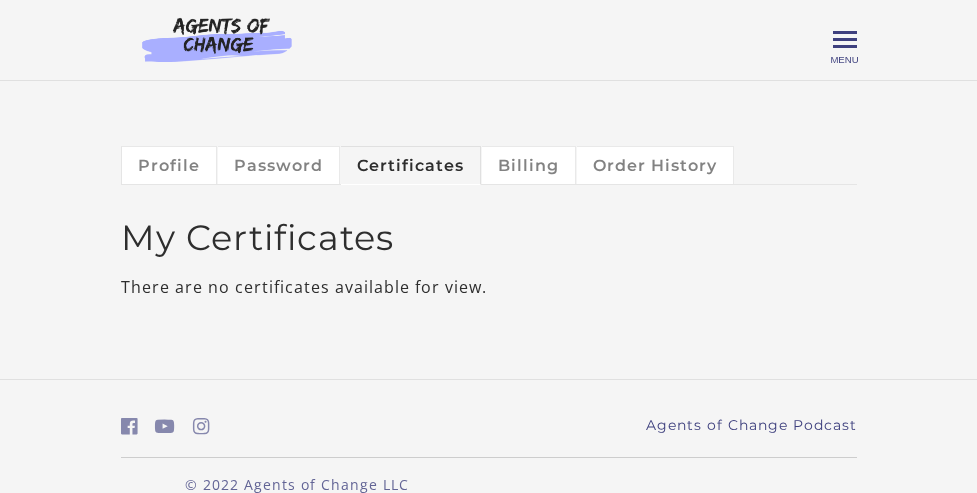 scroll, scrollTop: 0, scrollLeft: 0, axis: both 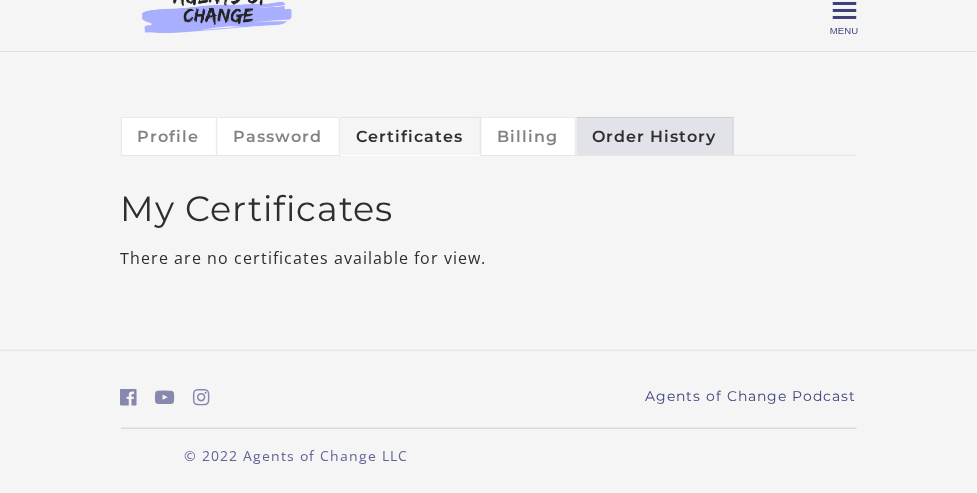 click on "Order History" at bounding box center (655, 136) 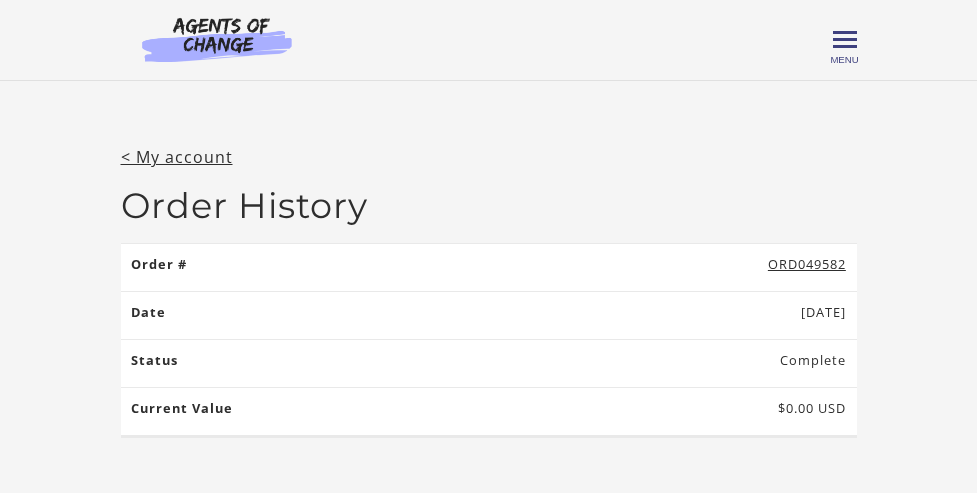 scroll, scrollTop: 0, scrollLeft: 0, axis: both 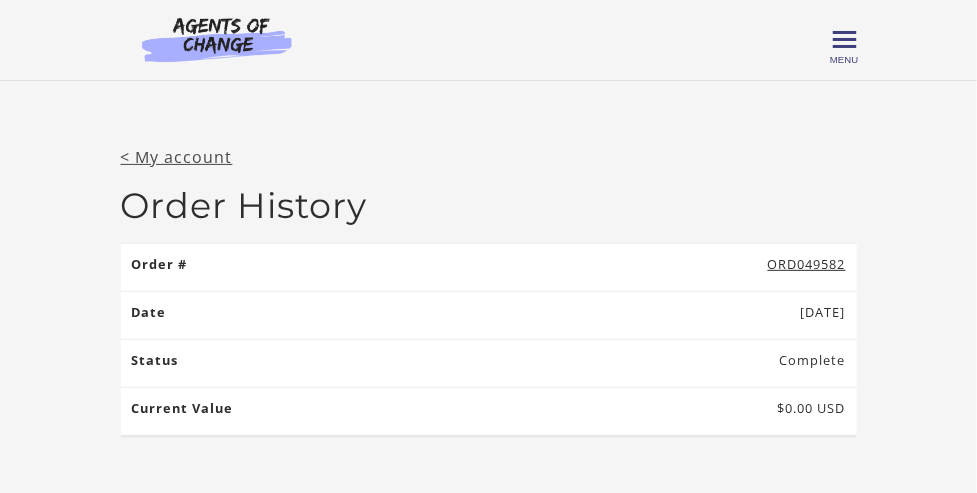 click on "< My account" at bounding box center [177, 157] 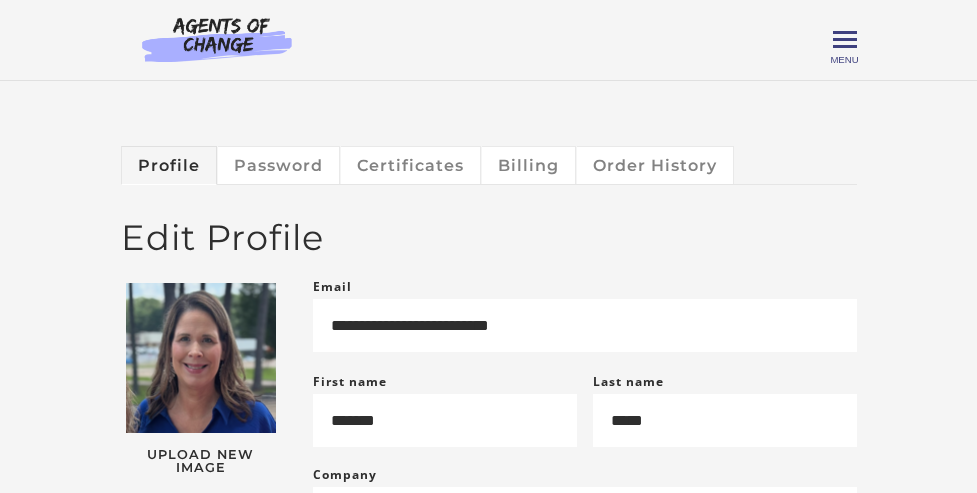 scroll, scrollTop: 0, scrollLeft: 0, axis: both 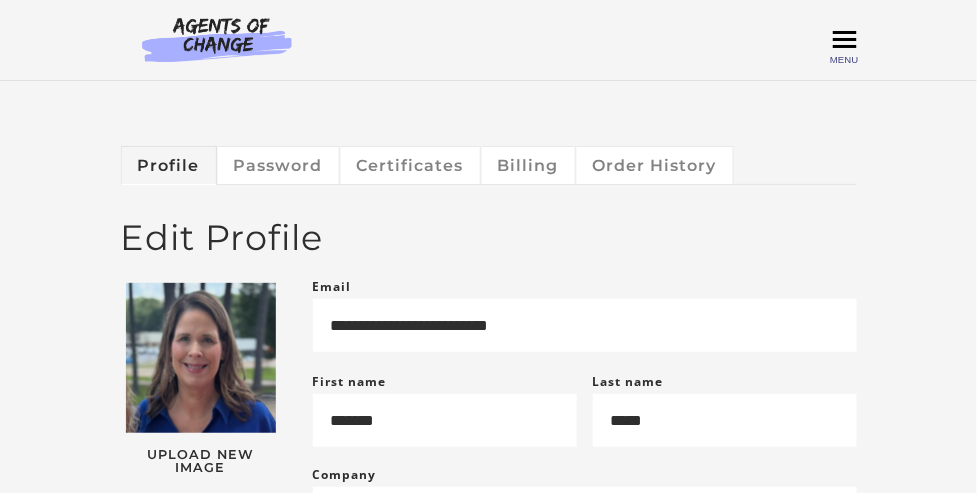 click on "Toggle menu" at bounding box center [845, 40] 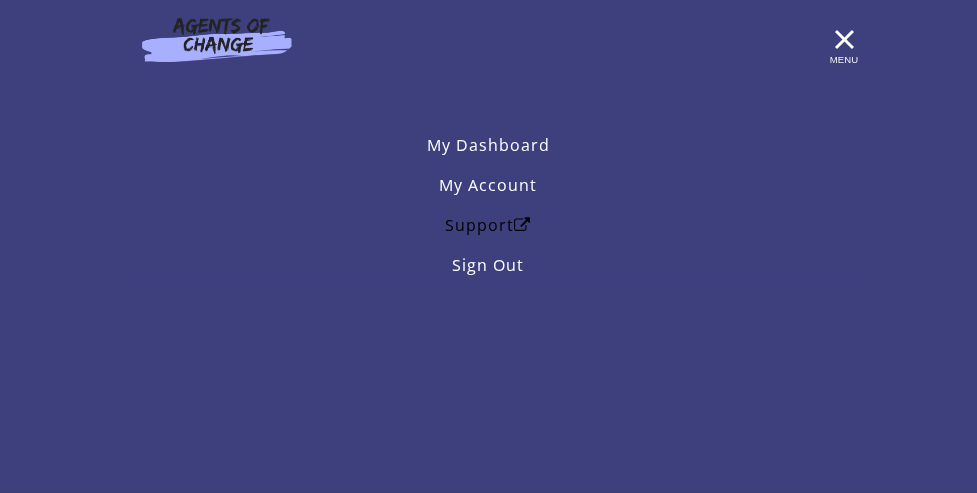click on "Support" at bounding box center [489, 225] 